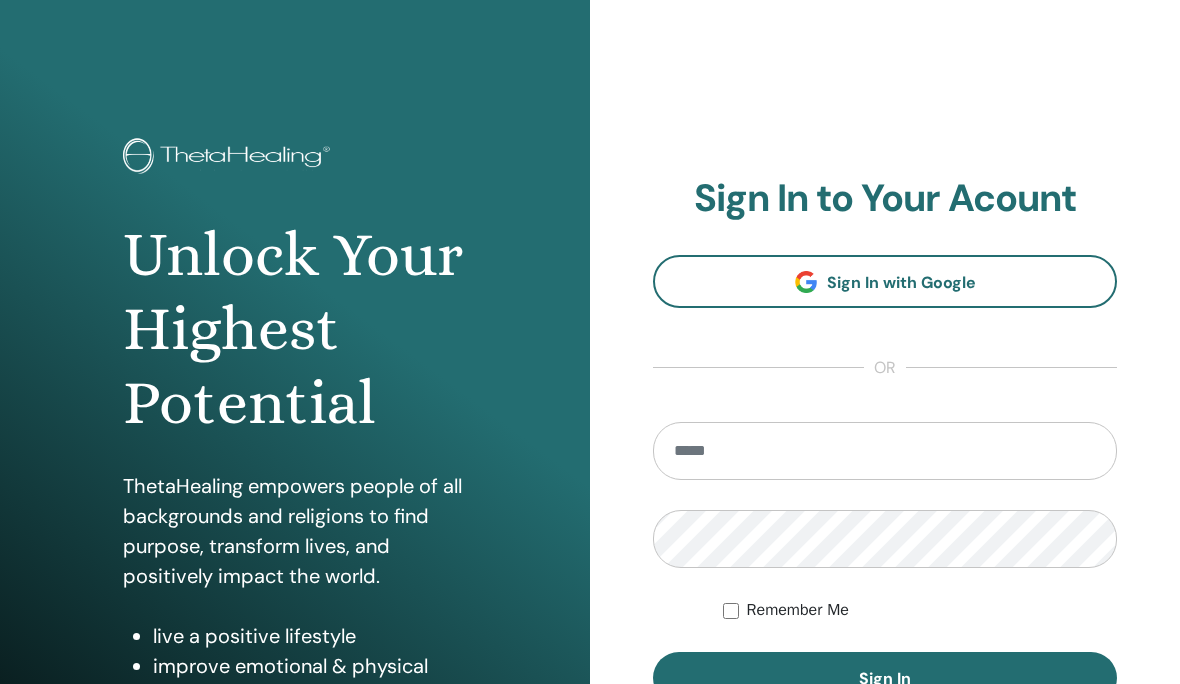 scroll, scrollTop: 0, scrollLeft: 0, axis: both 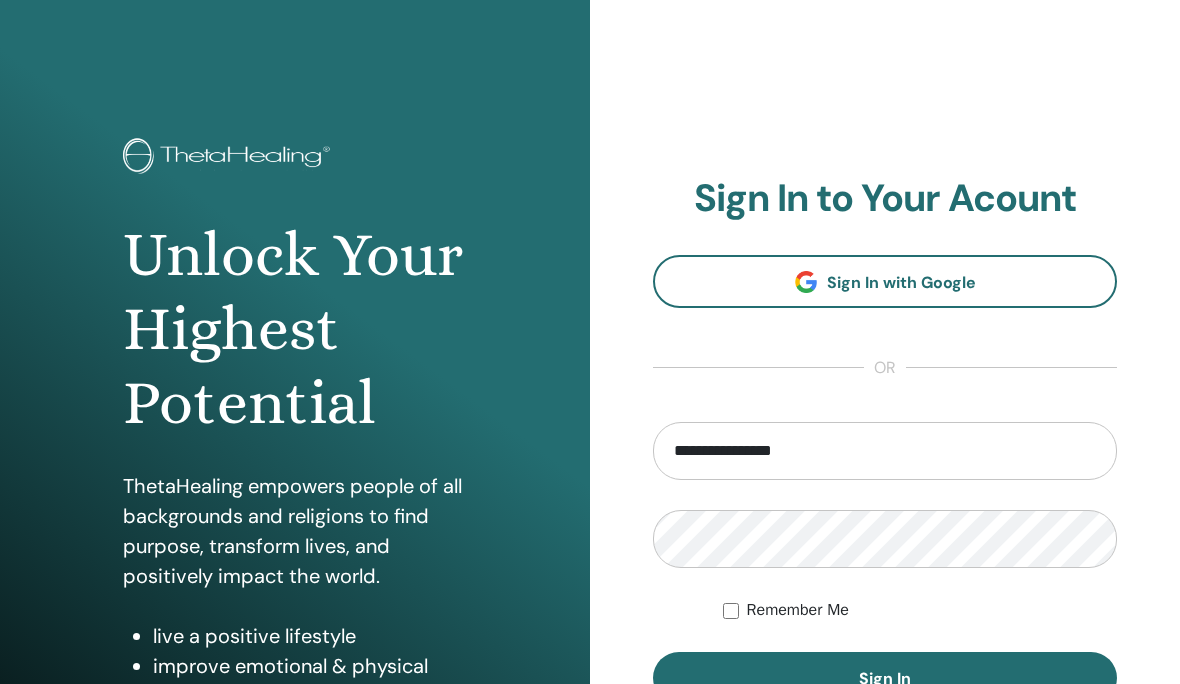 type on "**********" 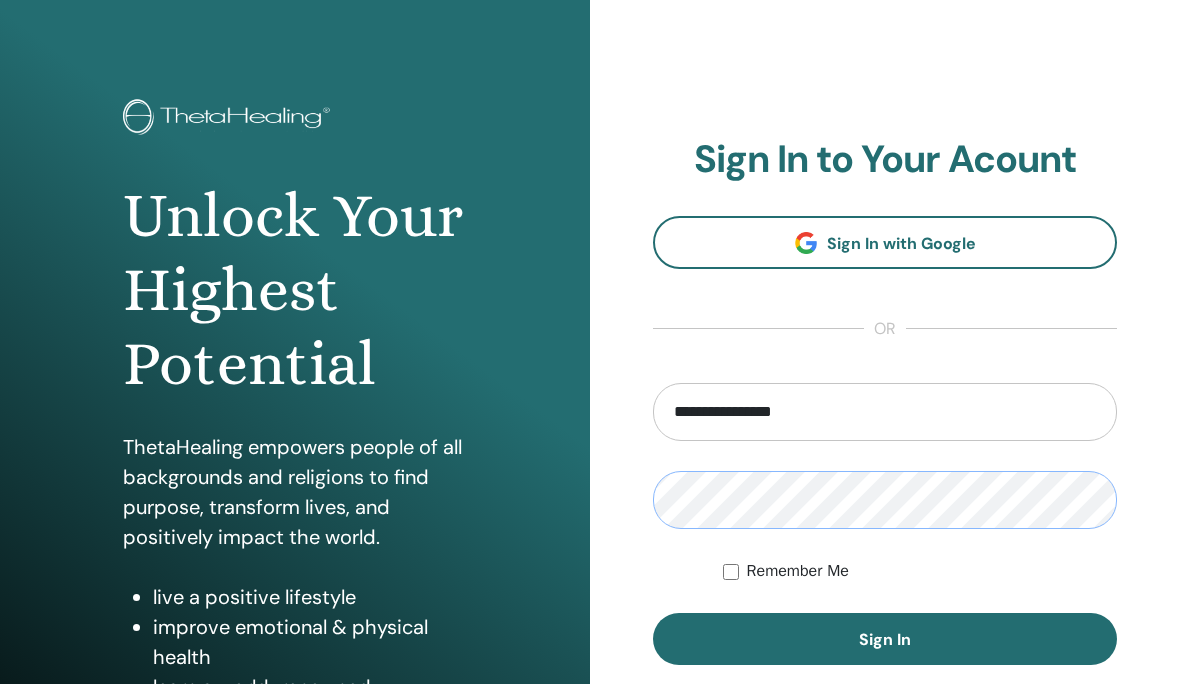 scroll, scrollTop: 39, scrollLeft: 0, axis: vertical 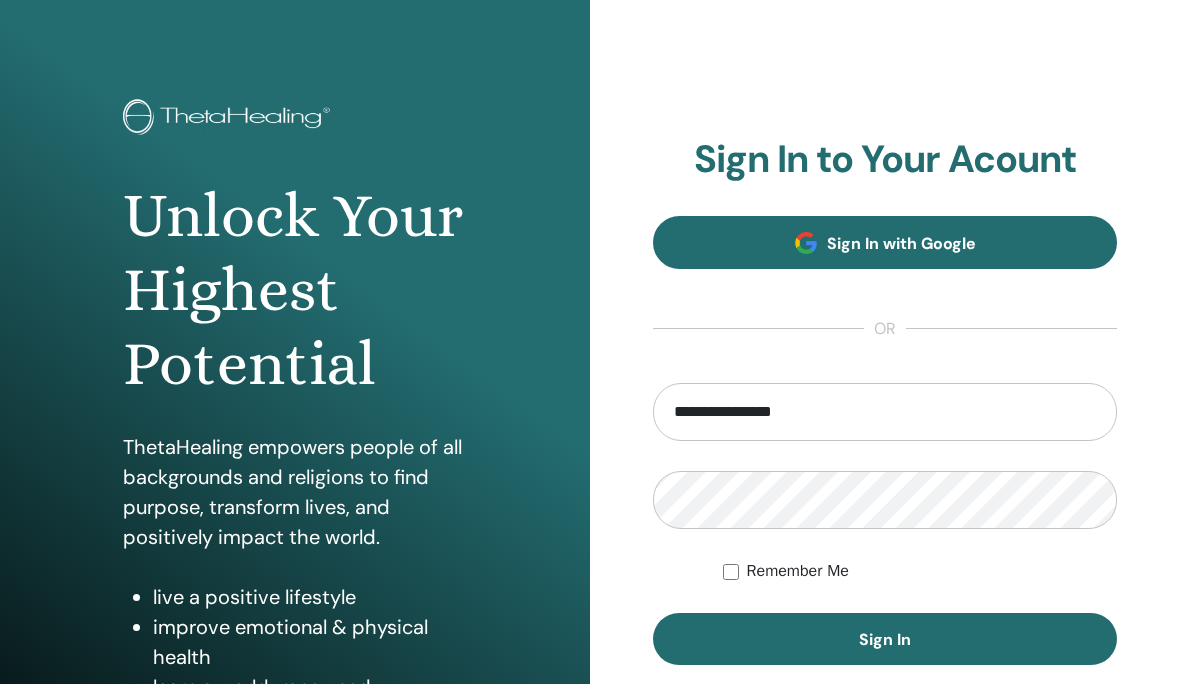 click on "Sign In with Google" at bounding box center (885, 242) 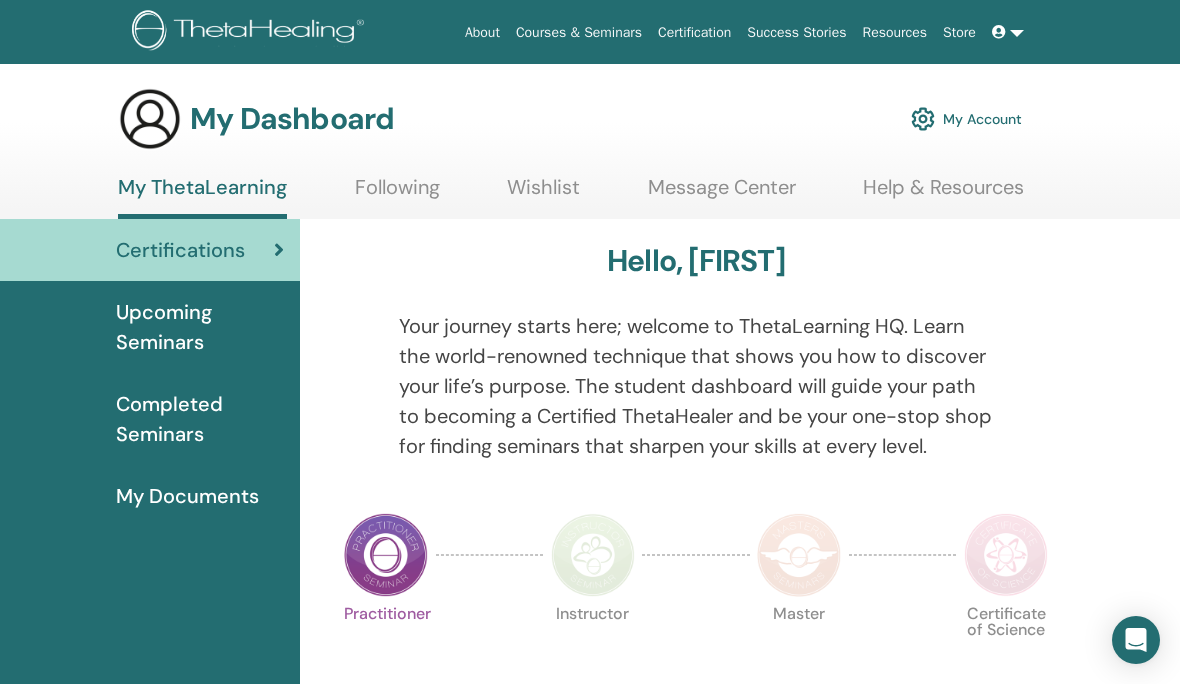 scroll, scrollTop: 0, scrollLeft: 0, axis: both 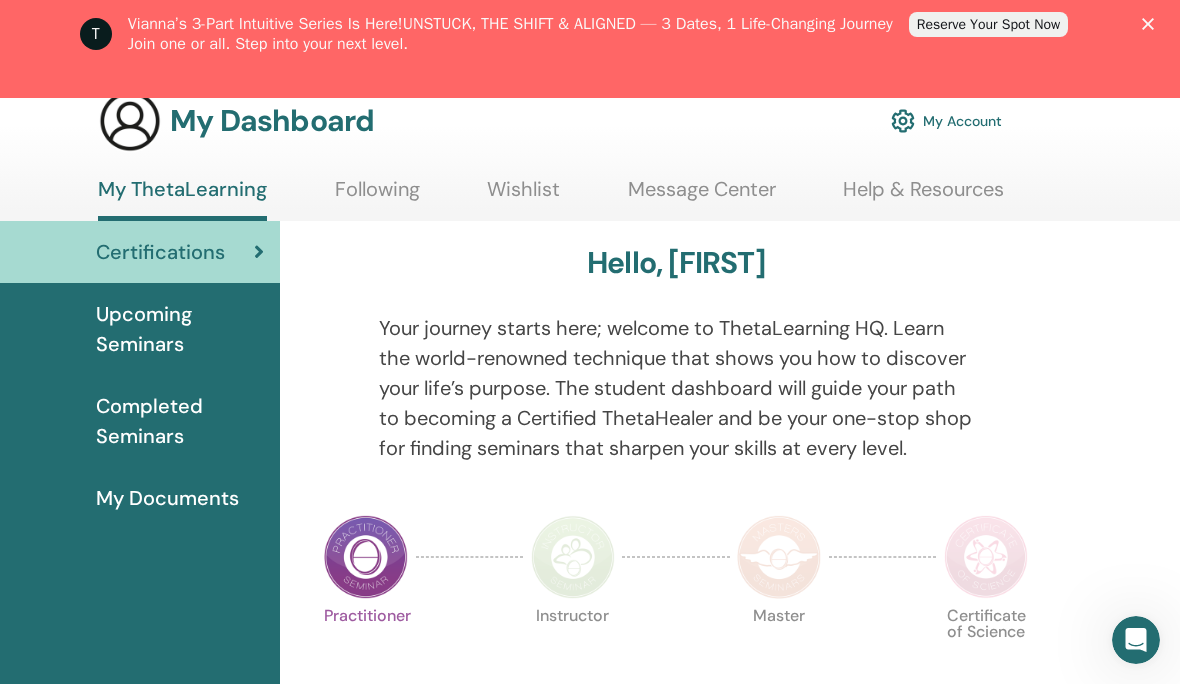click on "My Account" at bounding box center [946, 121] 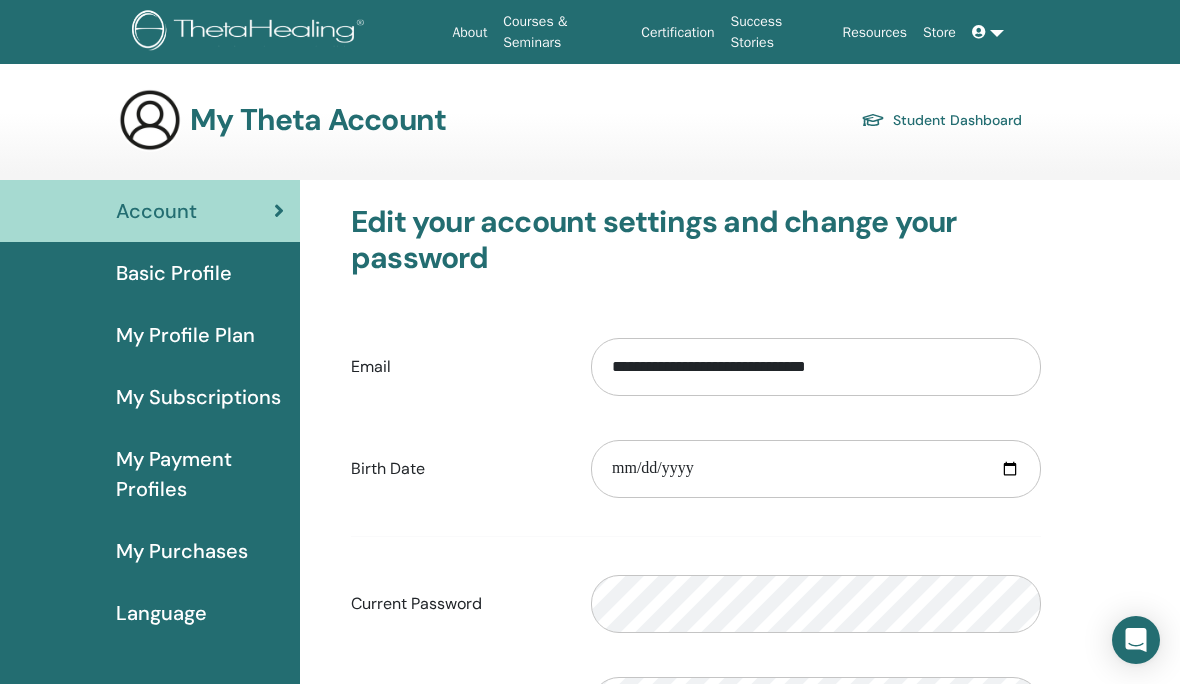 scroll, scrollTop: 0, scrollLeft: 0, axis: both 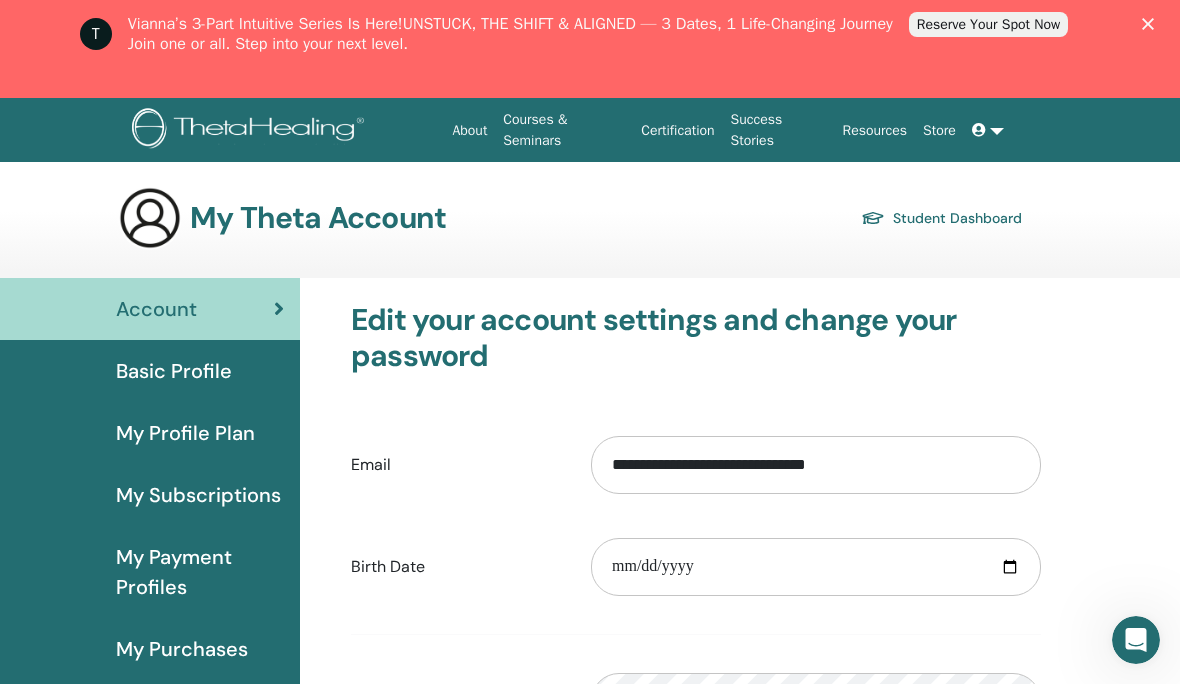 click 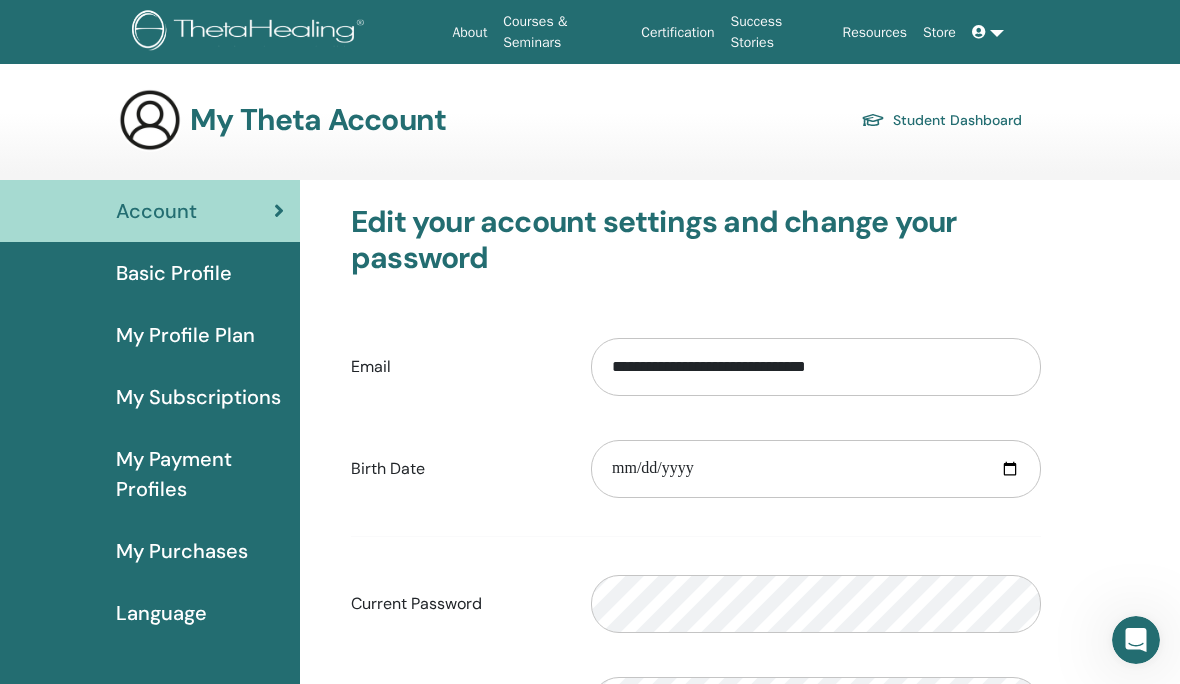 click on "Courses & Seminars" at bounding box center [564, 32] 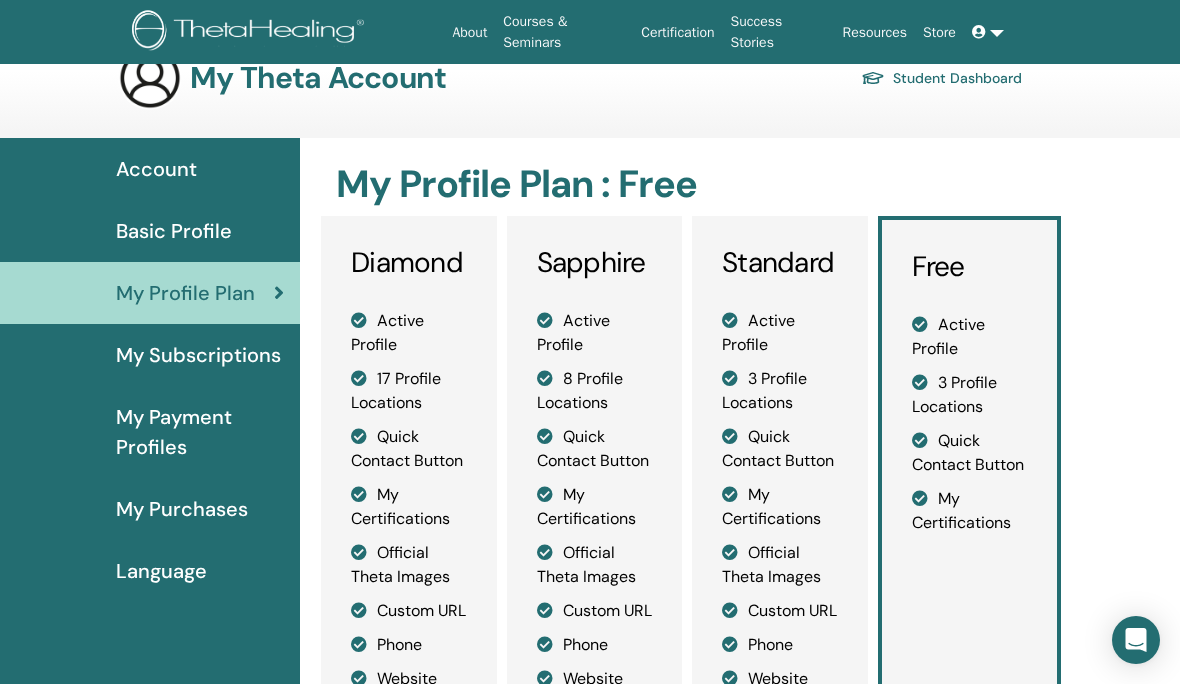 scroll, scrollTop: 39, scrollLeft: 0, axis: vertical 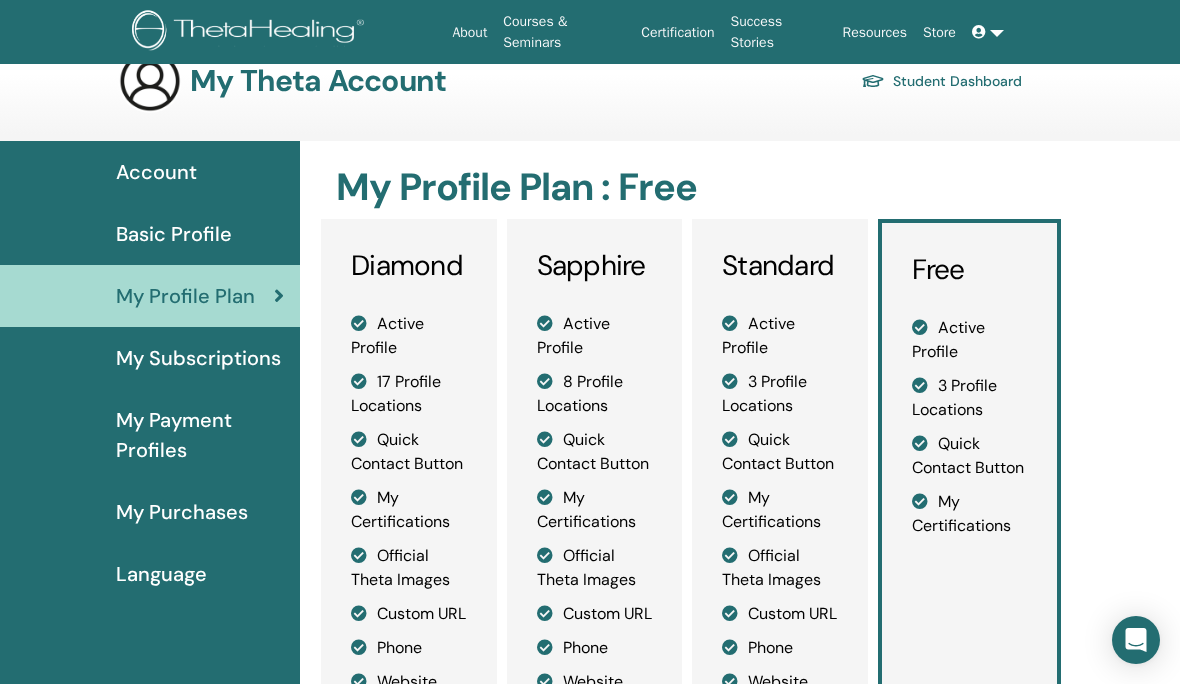 click on "My Subscriptions" at bounding box center (198, 358) 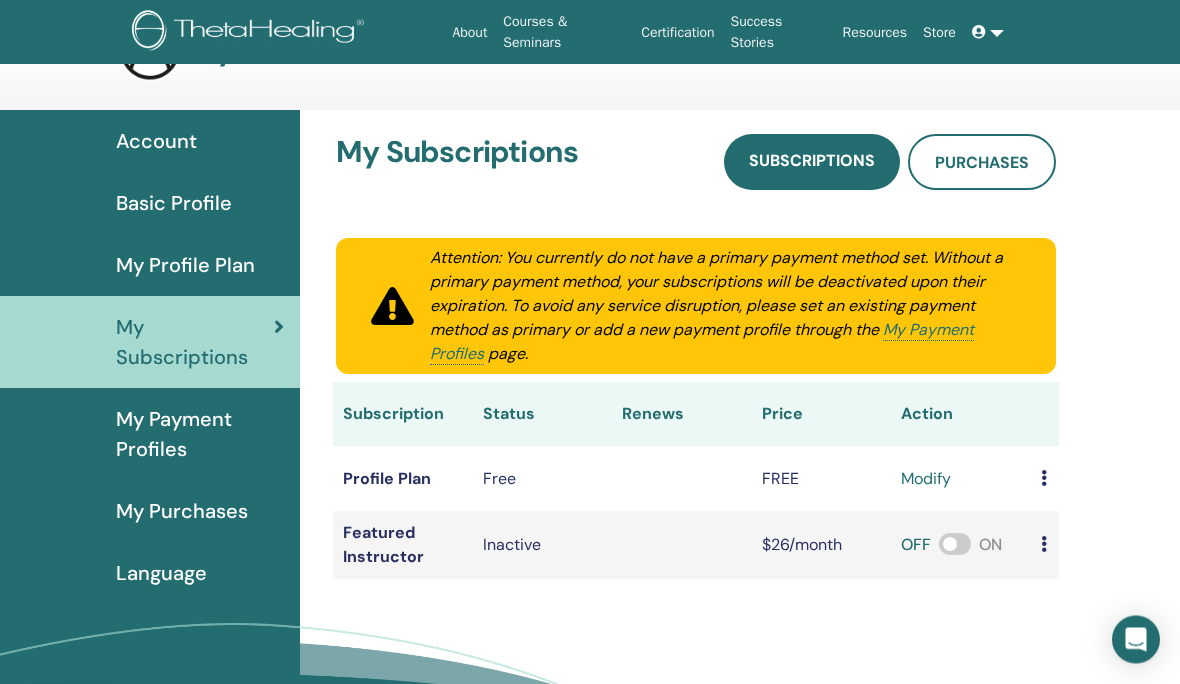 scroll, scrollTop: 58, scrollLeft: 0, axis: vertical 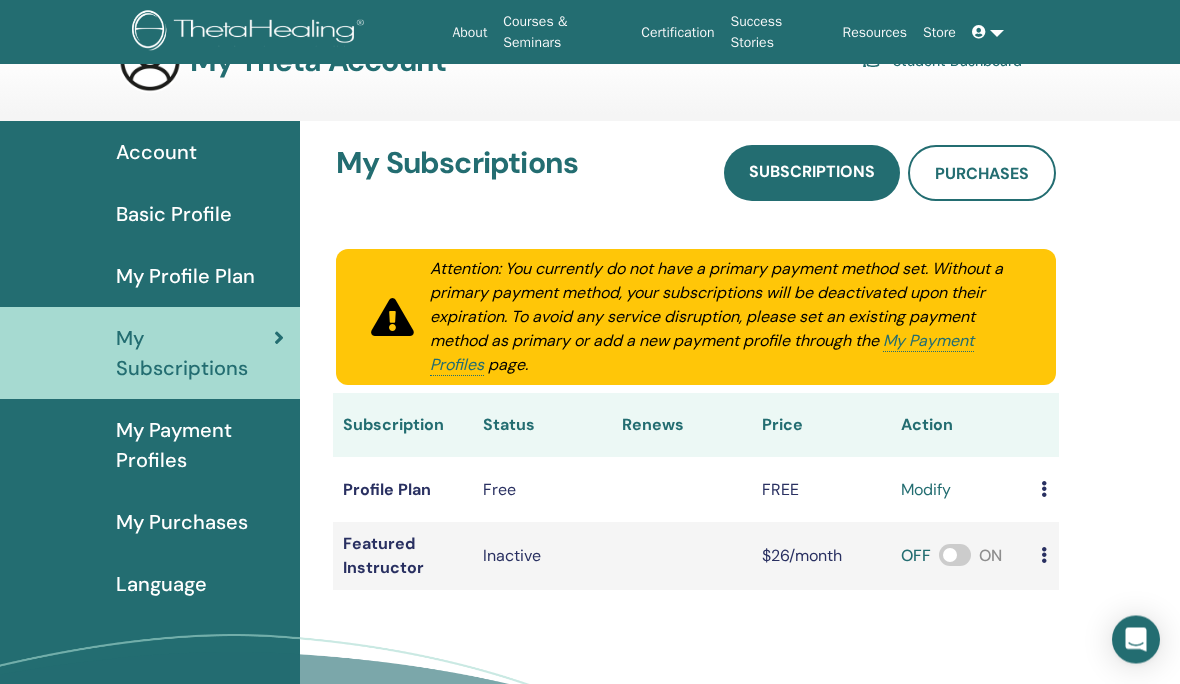 click on "Basic Profile" at bounding box center [174, 215] 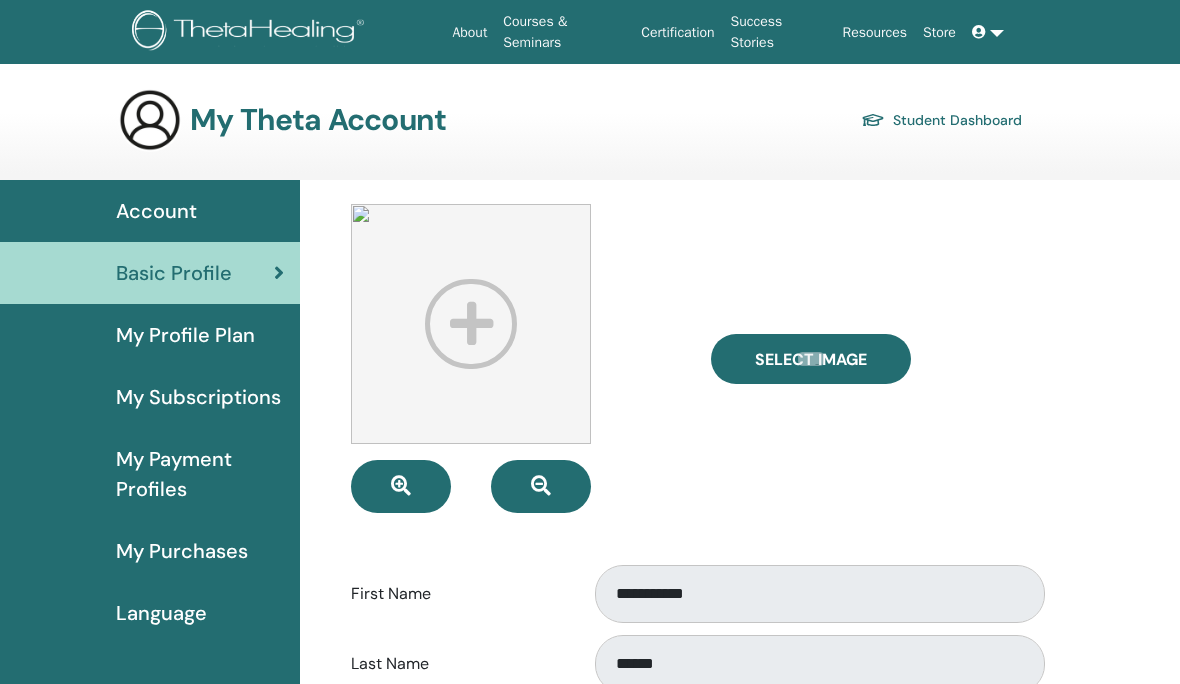 scroll, scrollTop: 0, scrollLeft: 0, axis: both 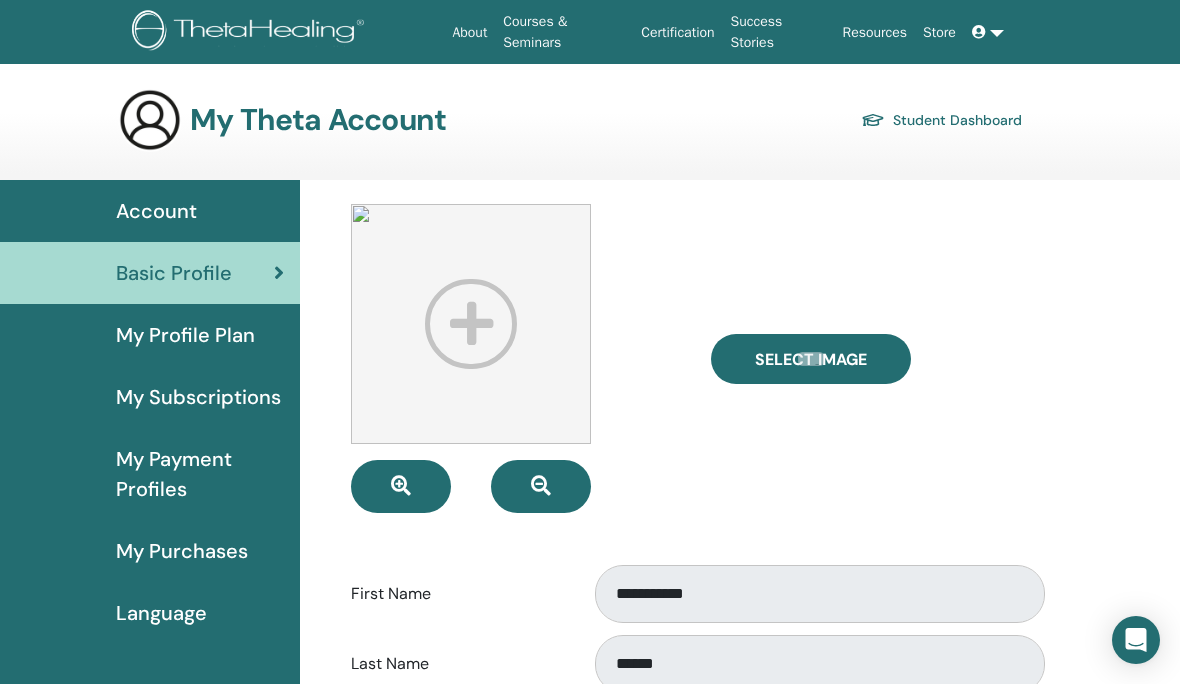 click on "Account" at bounding box center [156, 211] 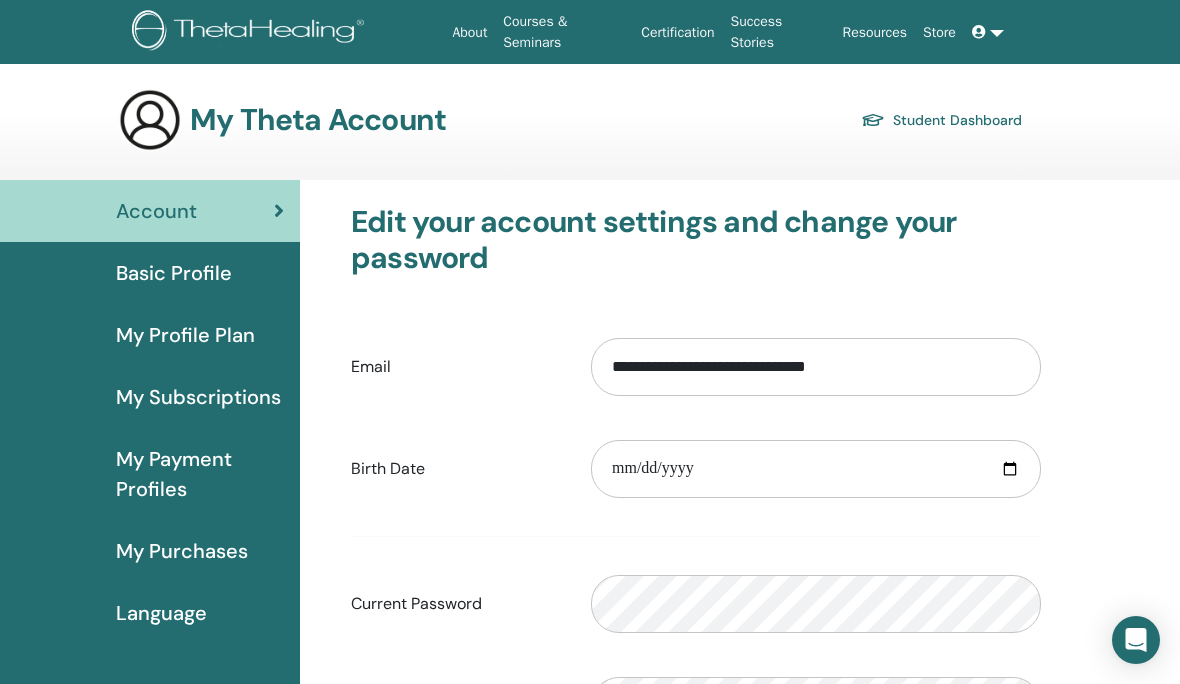 scroll, scrollTop: 0, scrollLeft: 0, axis: both 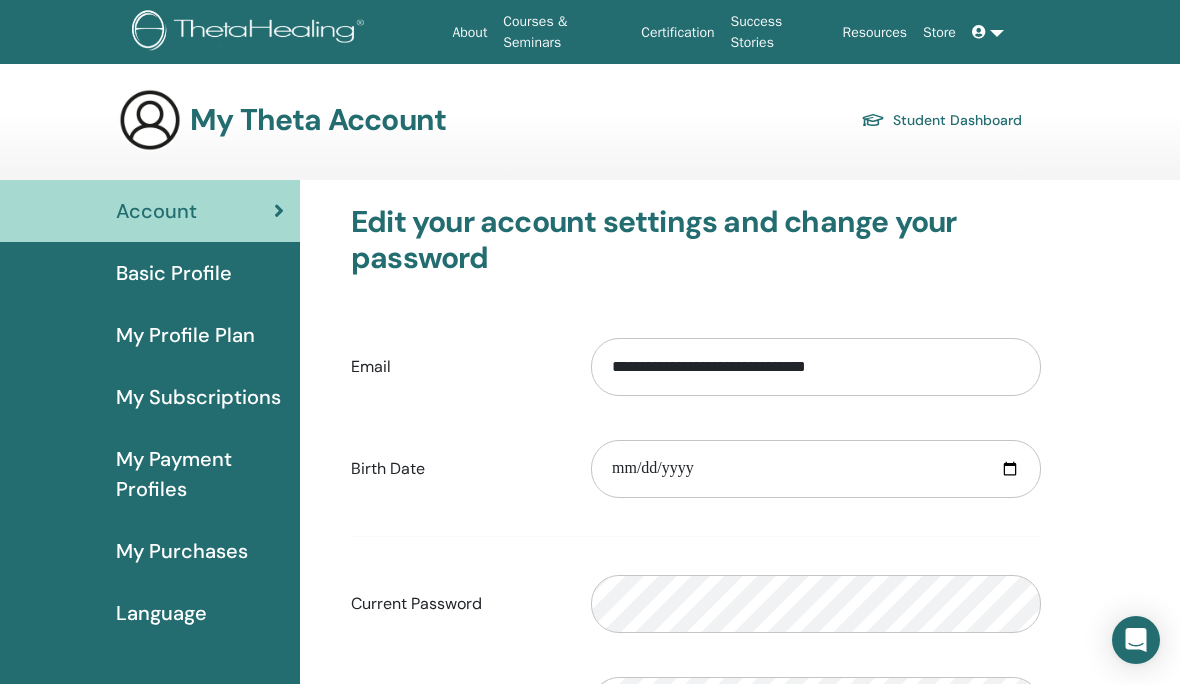click on "My Purchases" at bounding box center (182, 551) 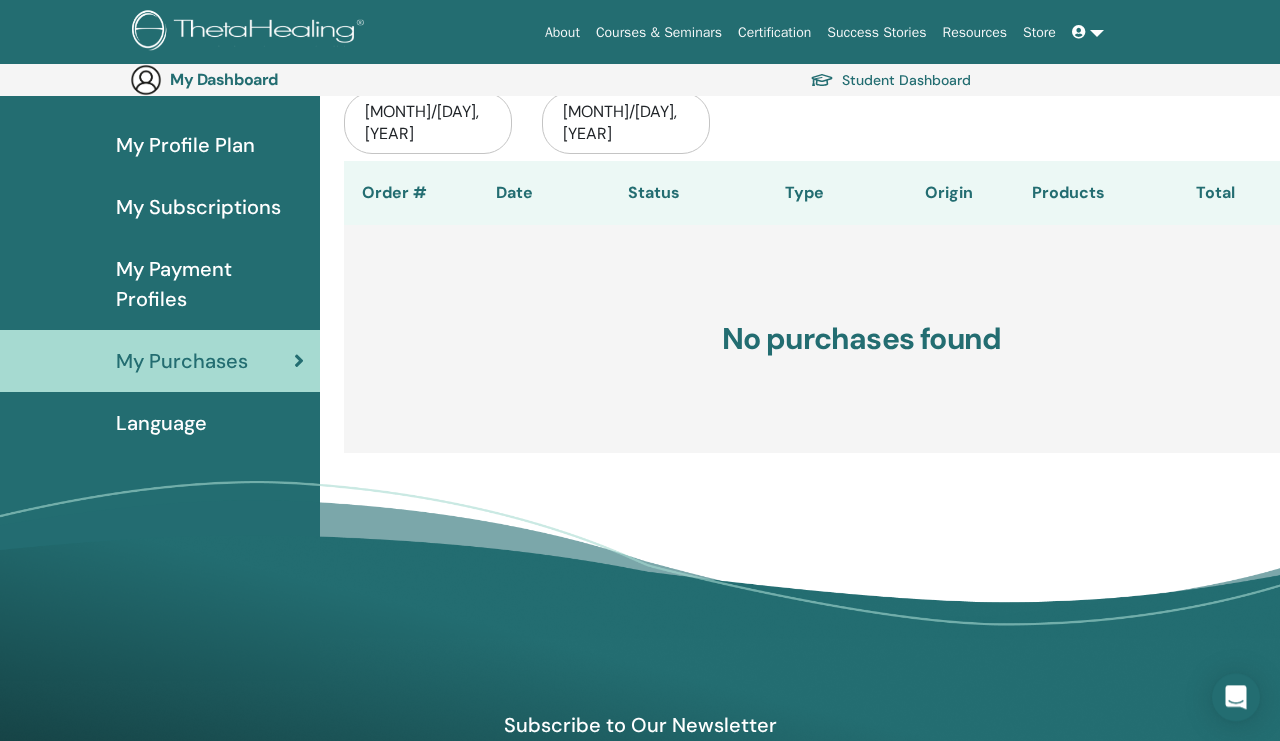 scroll, scrollTop: 210, scrollLeft: 0, axis: vertical 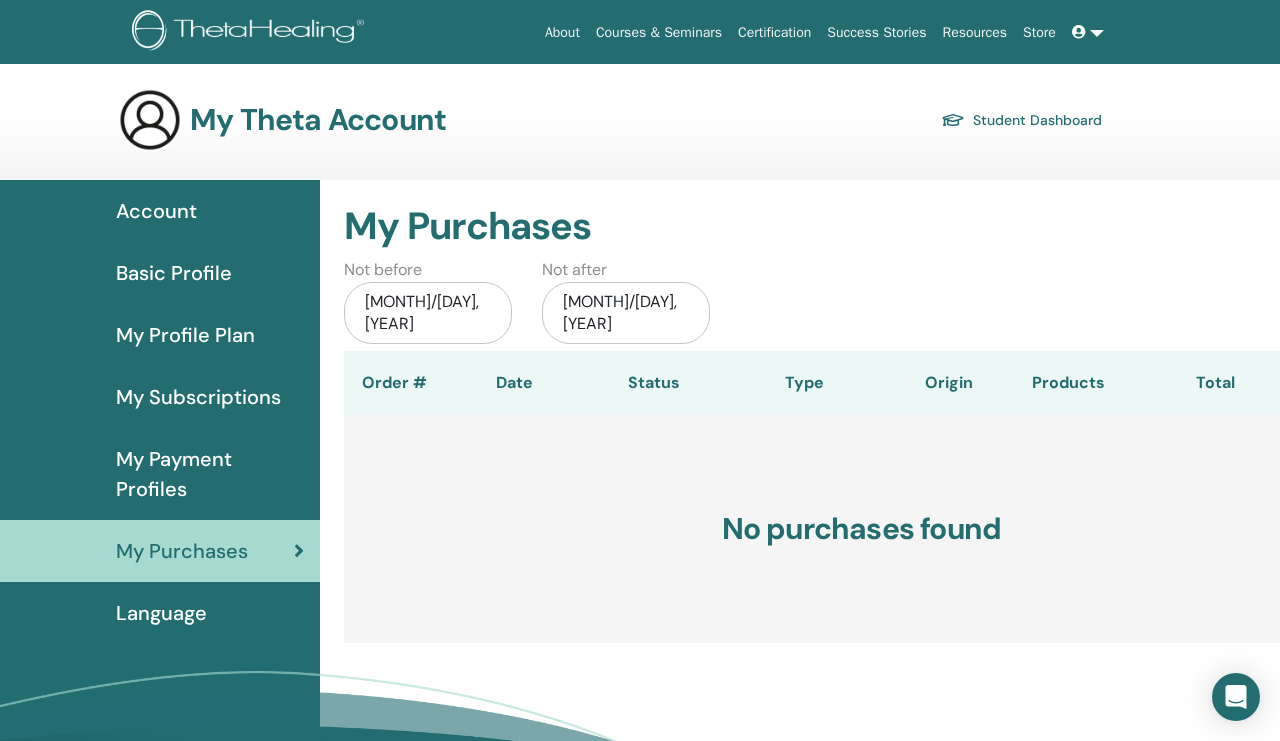 click on "Account" at bounding box center [156, 211] 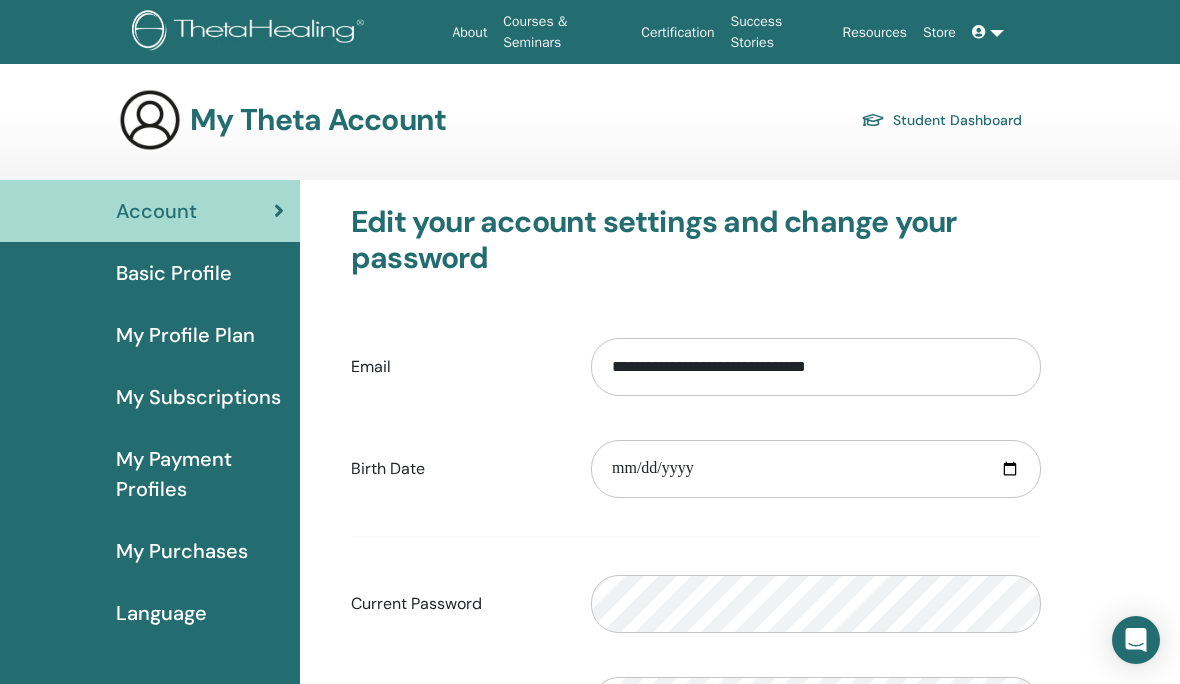 scroll, scrollTop: 0, scrollLeft: 0, axis: both 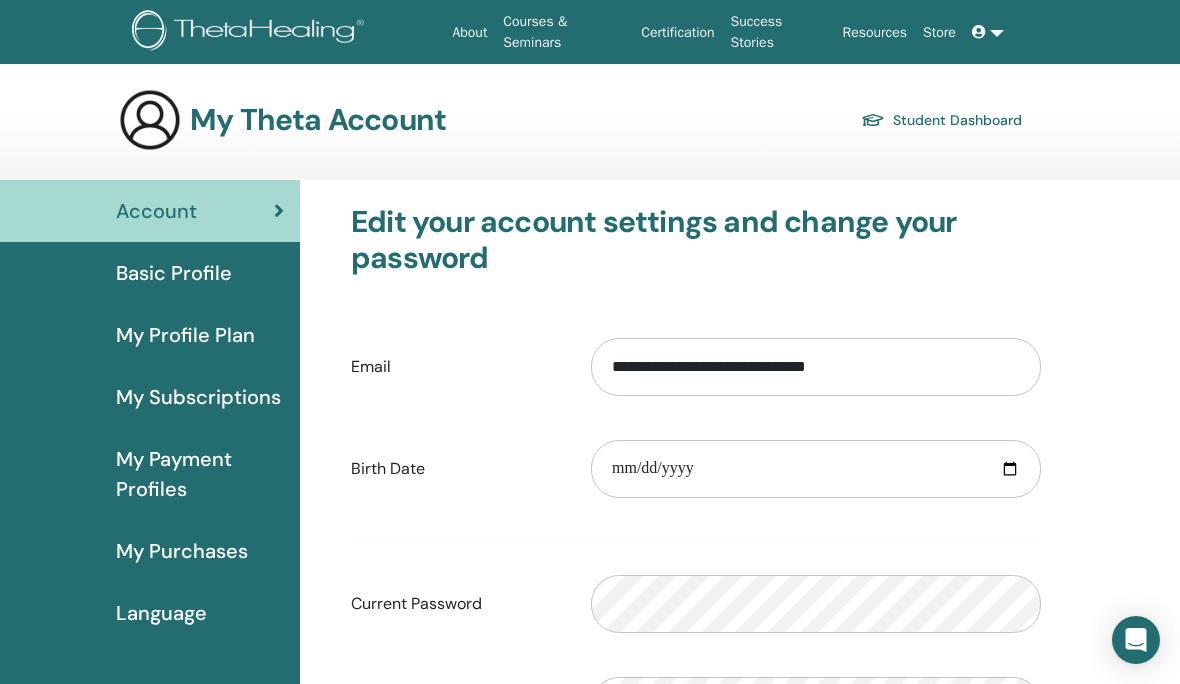 click on "Student Dashboard" at bounding box center [941, 120] 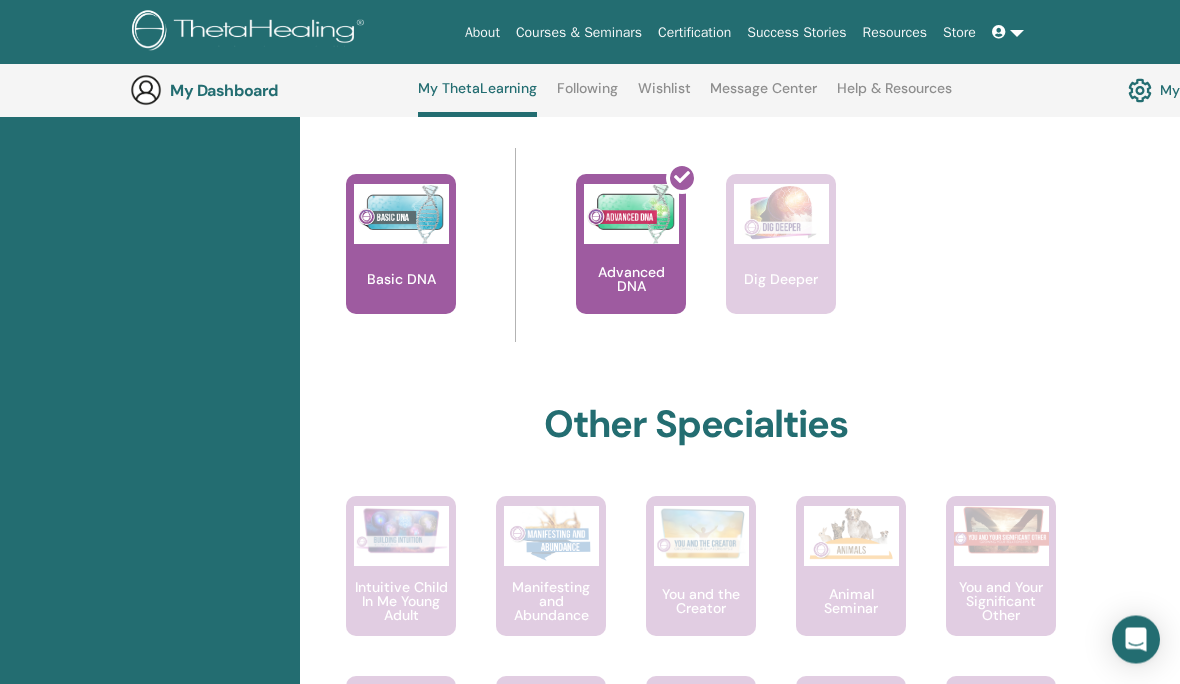 scroll, scrollTop: 843, scrollLeft: 0, axis: vertical 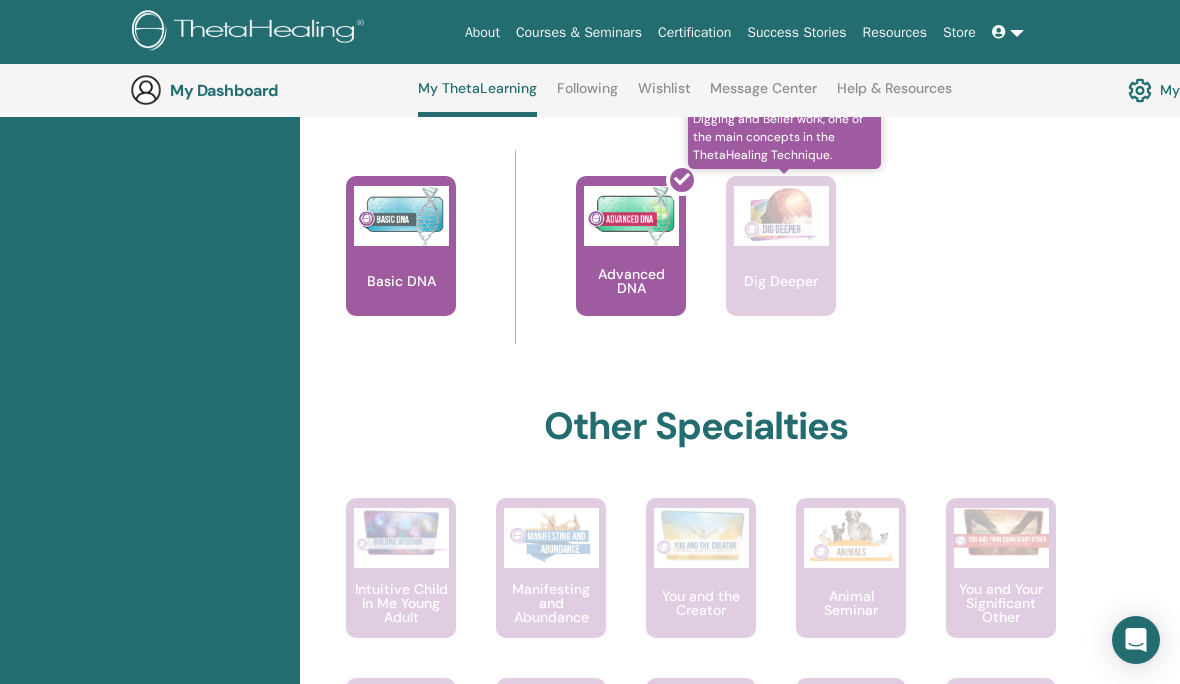 click on "Dig Deeper" at bounding box center (781, 246) 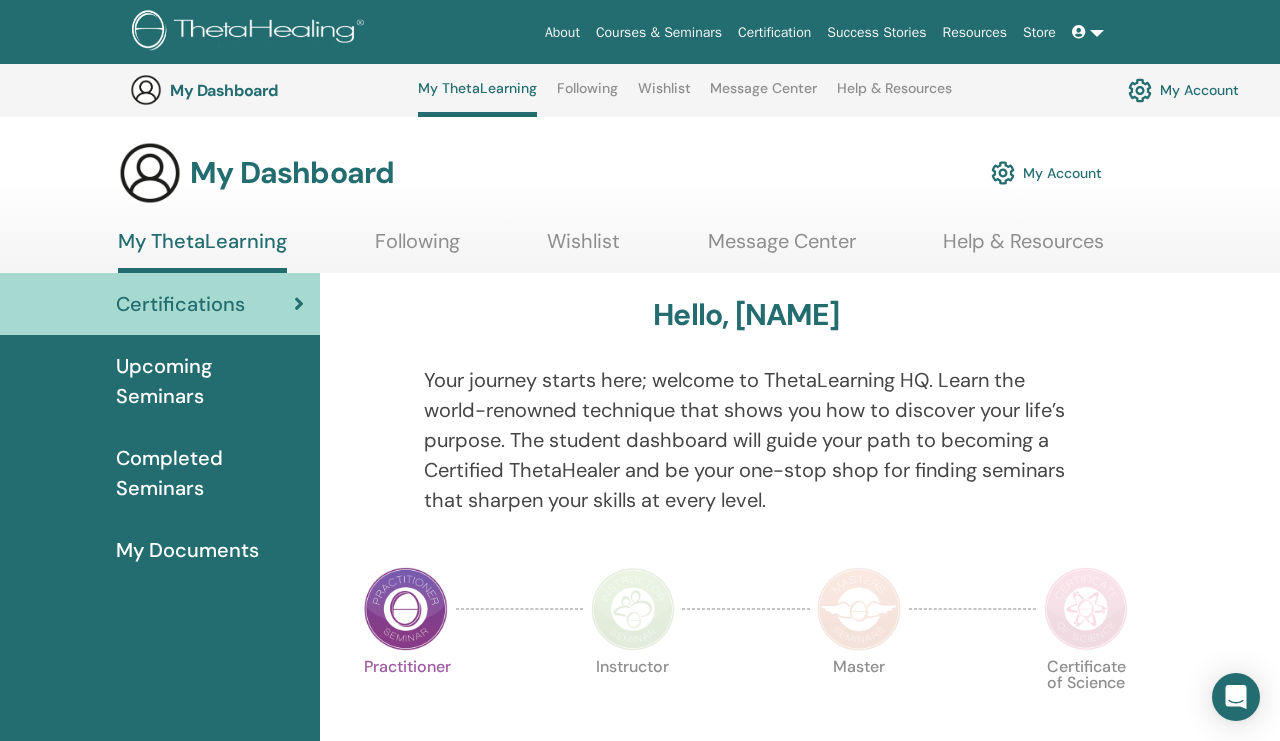 scroll, scrollTop: 855, scrollLeft: 0, axis: vertical 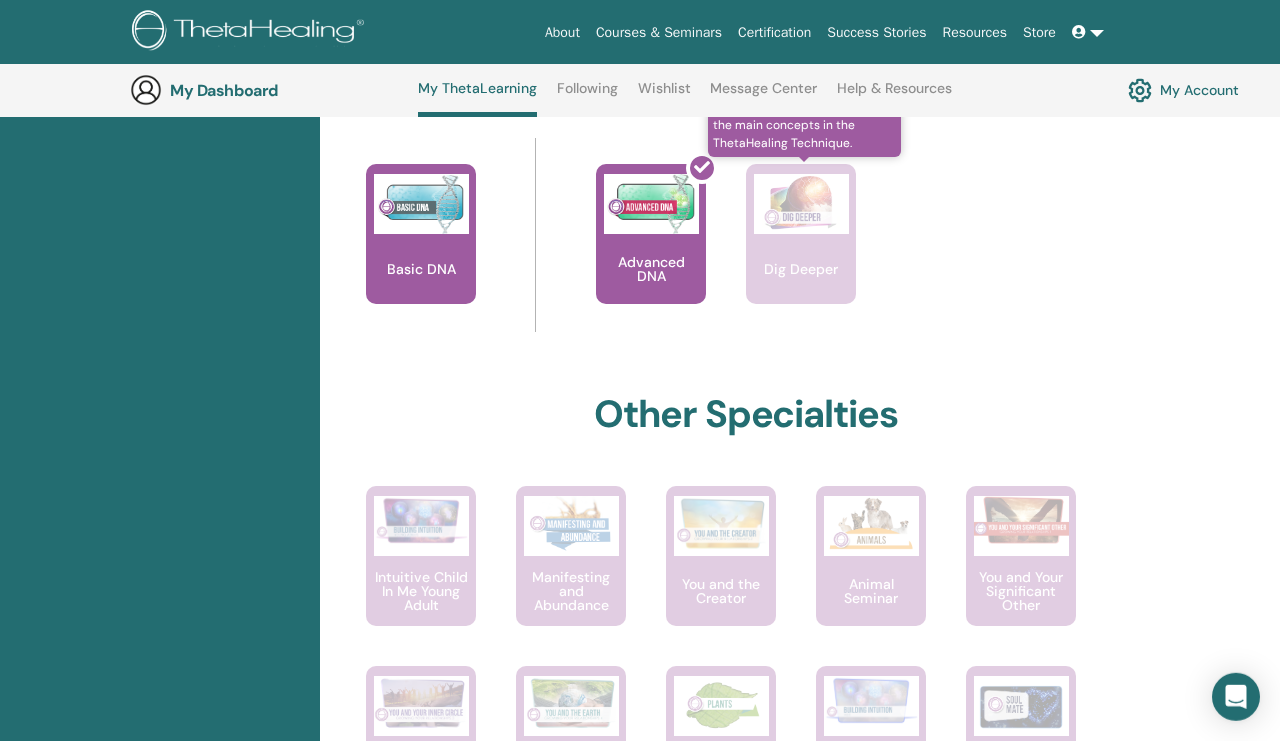 click on "Dig Deeper" at bounding box center [801, 269] 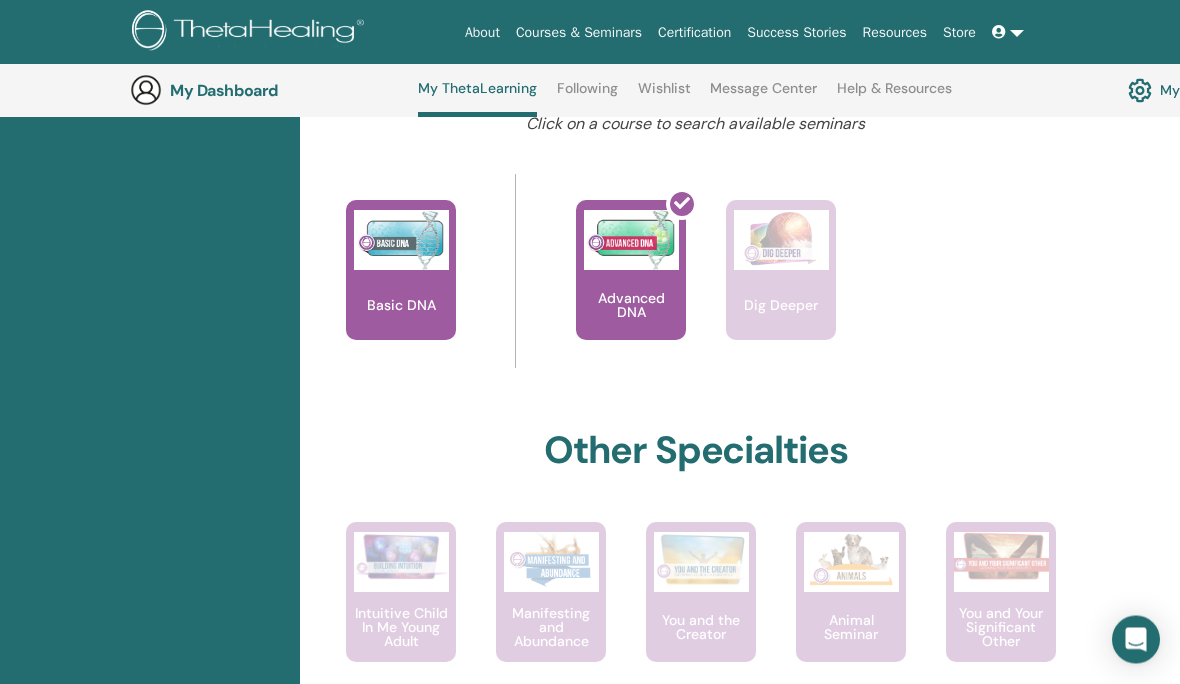 scroll, scrollTop: 808, scrollLeft: 0, axis: vertical 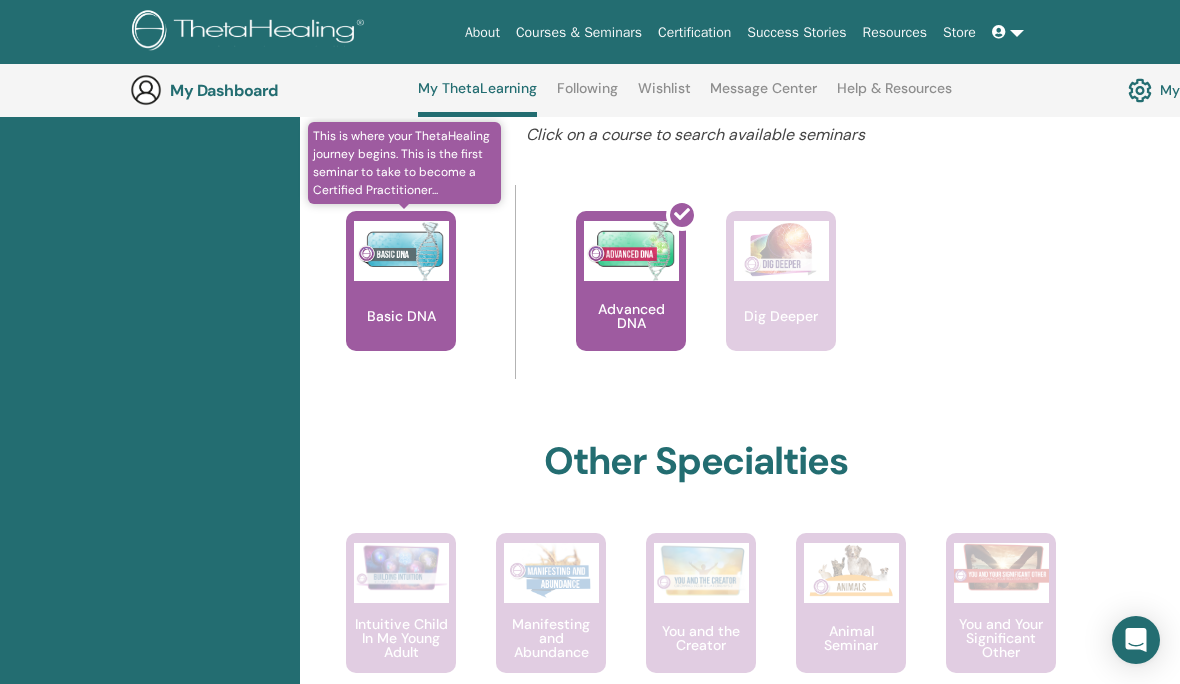 click on "Basic DNA" at bounding box center (401, 281) 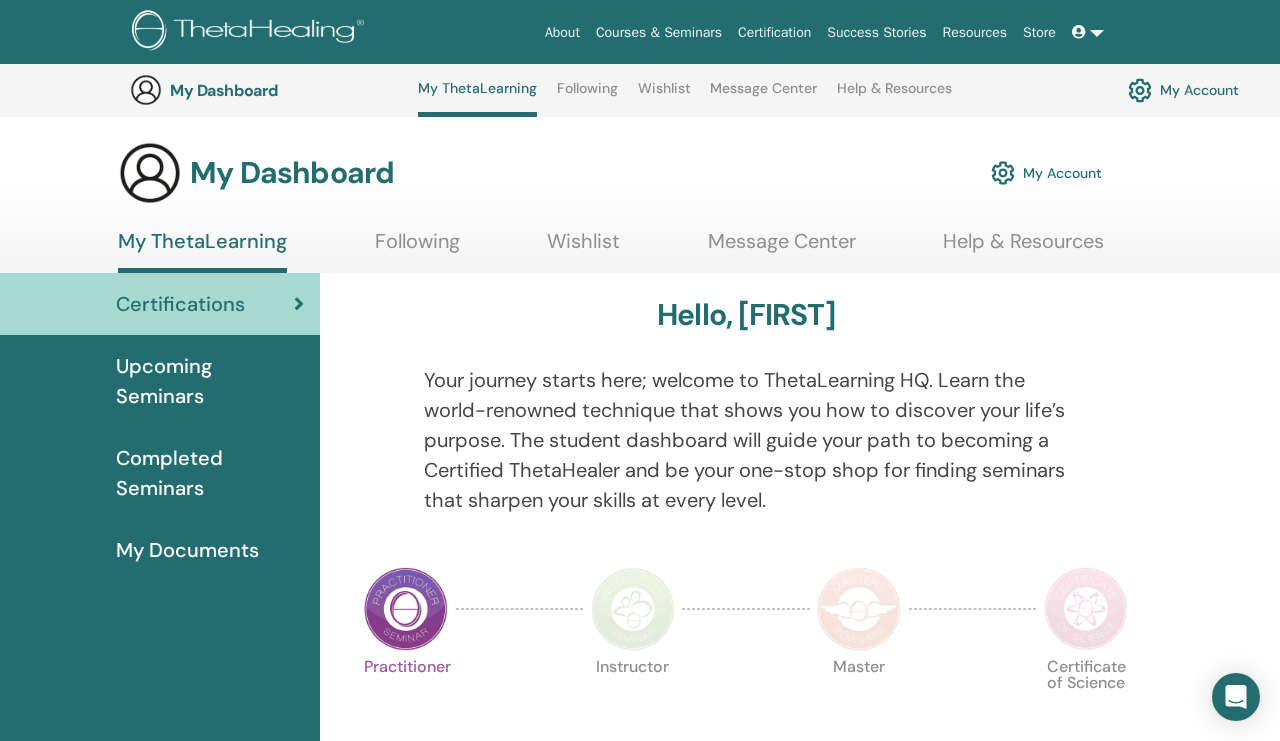scroll, scrollTop: 820, scrollLeft: 0, axis: vertical 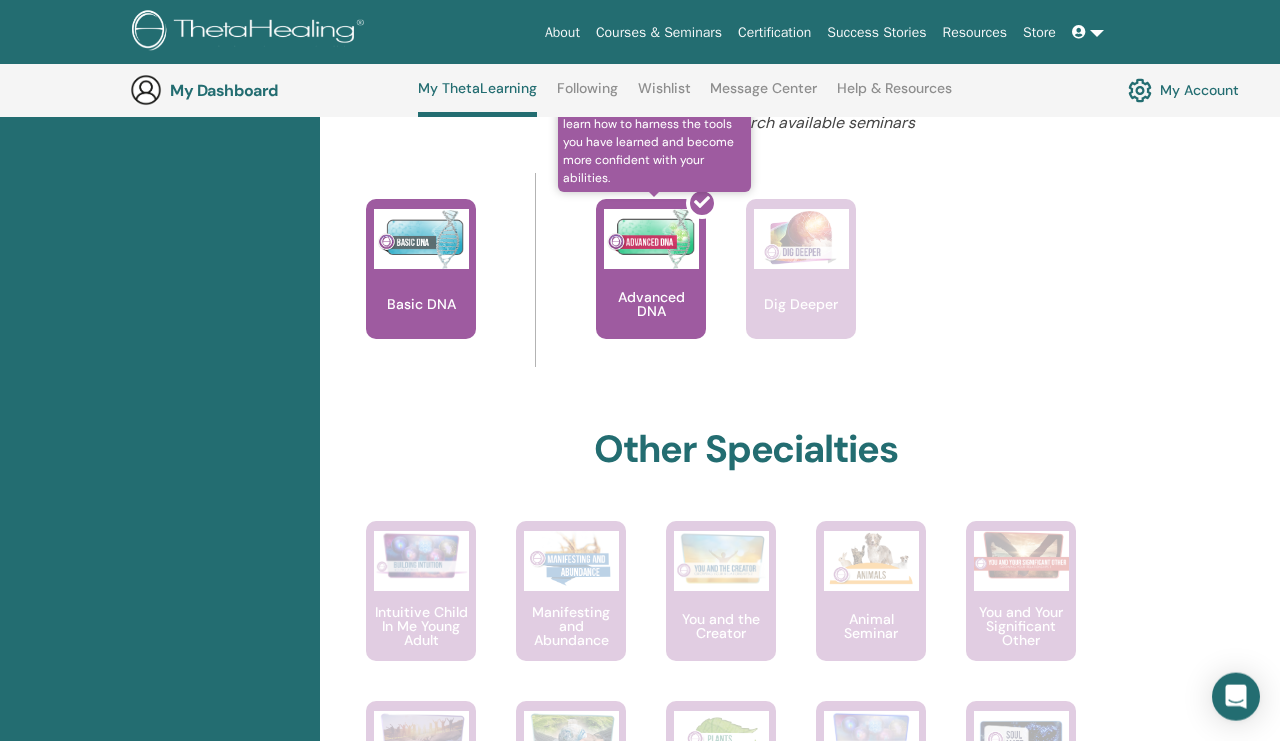click at bounding box center [663, 277] 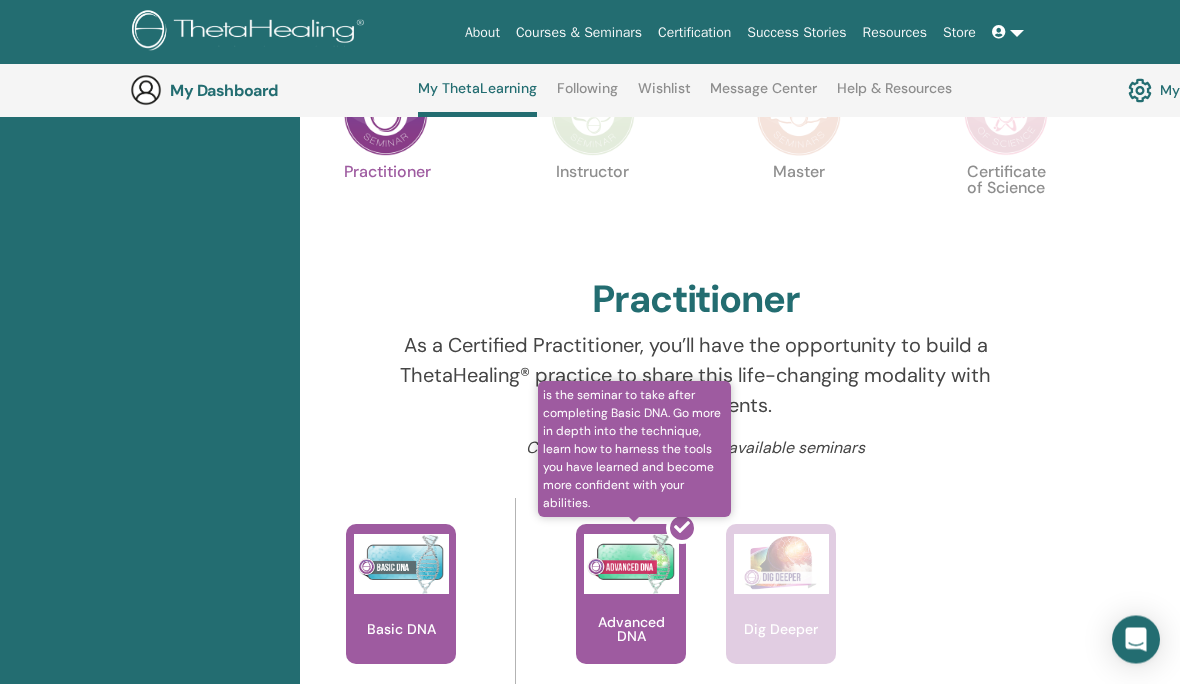 scroll, scrollTop: 411, scrollLeft: 0, axis: vertical 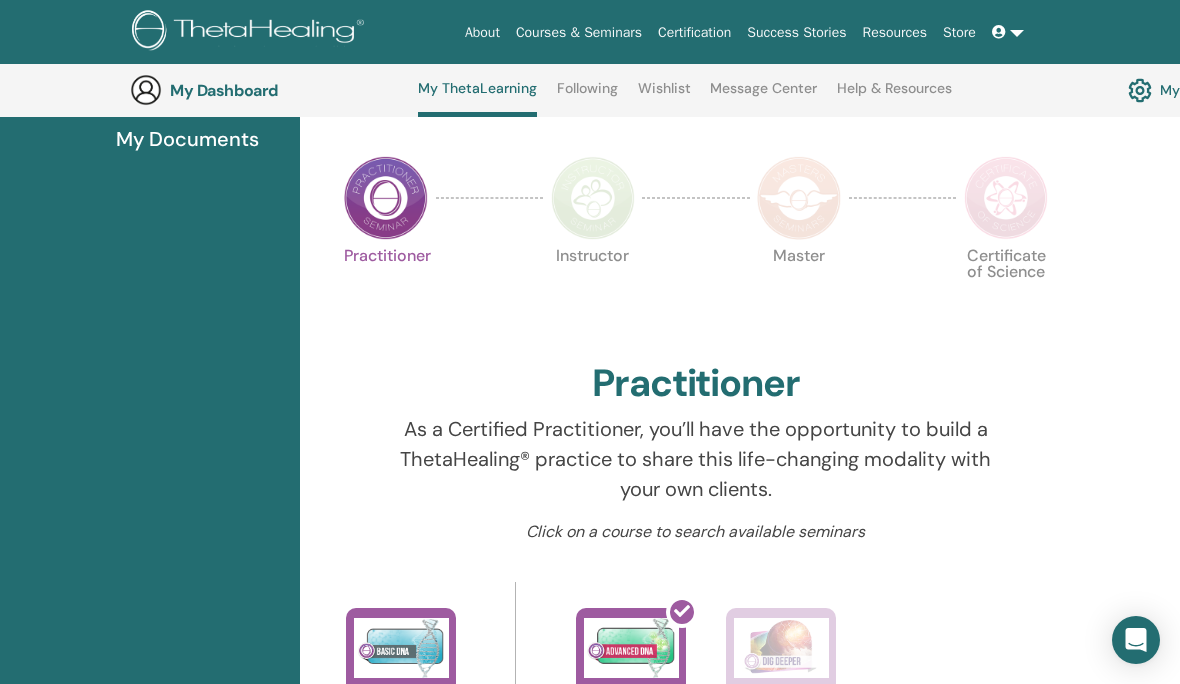 click on "Following" at bounding box center [587, 96] 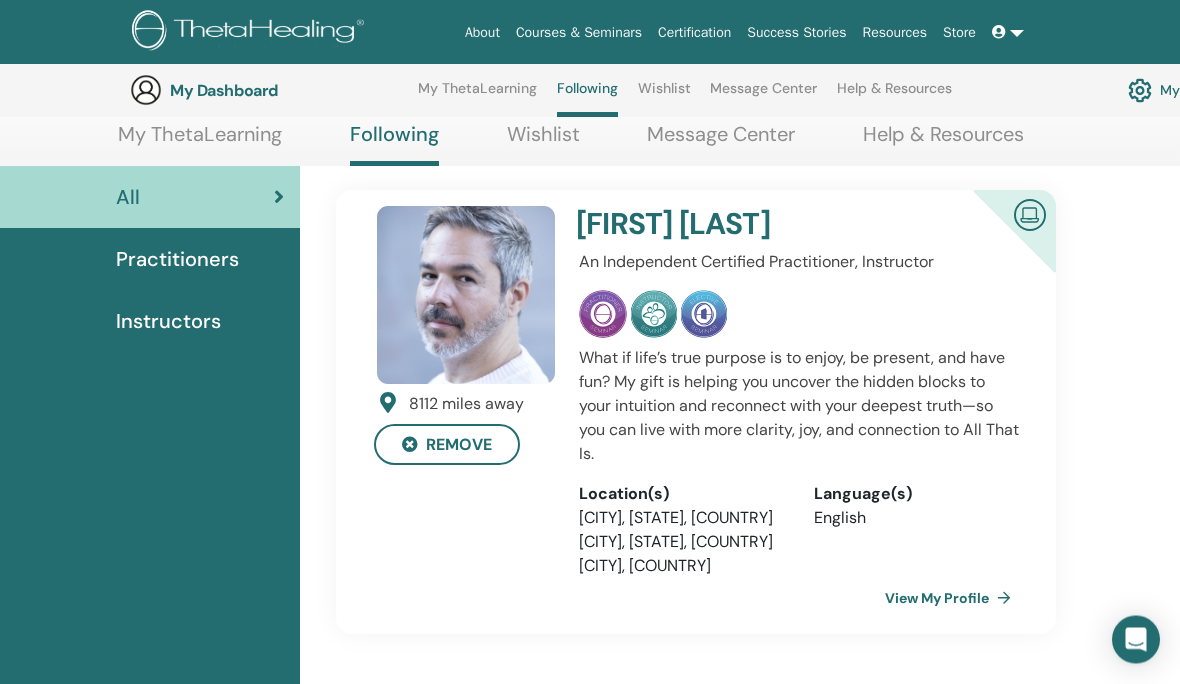 scroll, scrollTop: 0, scrollLeft: 0, axis: both 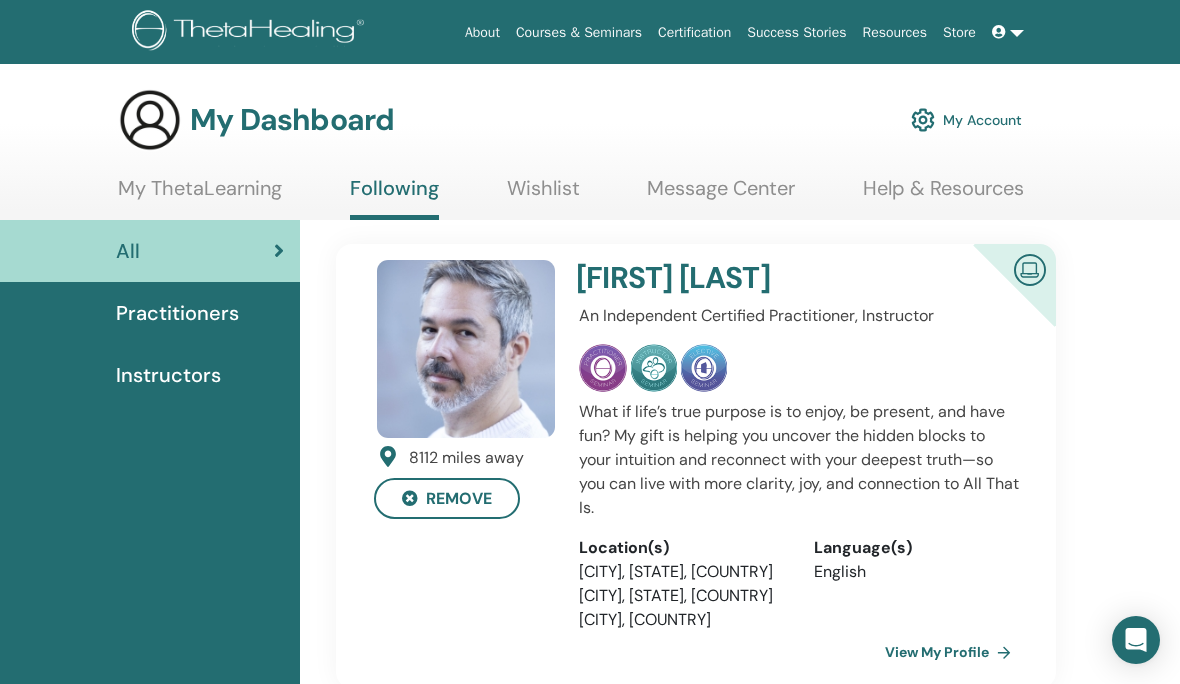 click on "Message Center" at bounding box center [721, 195] 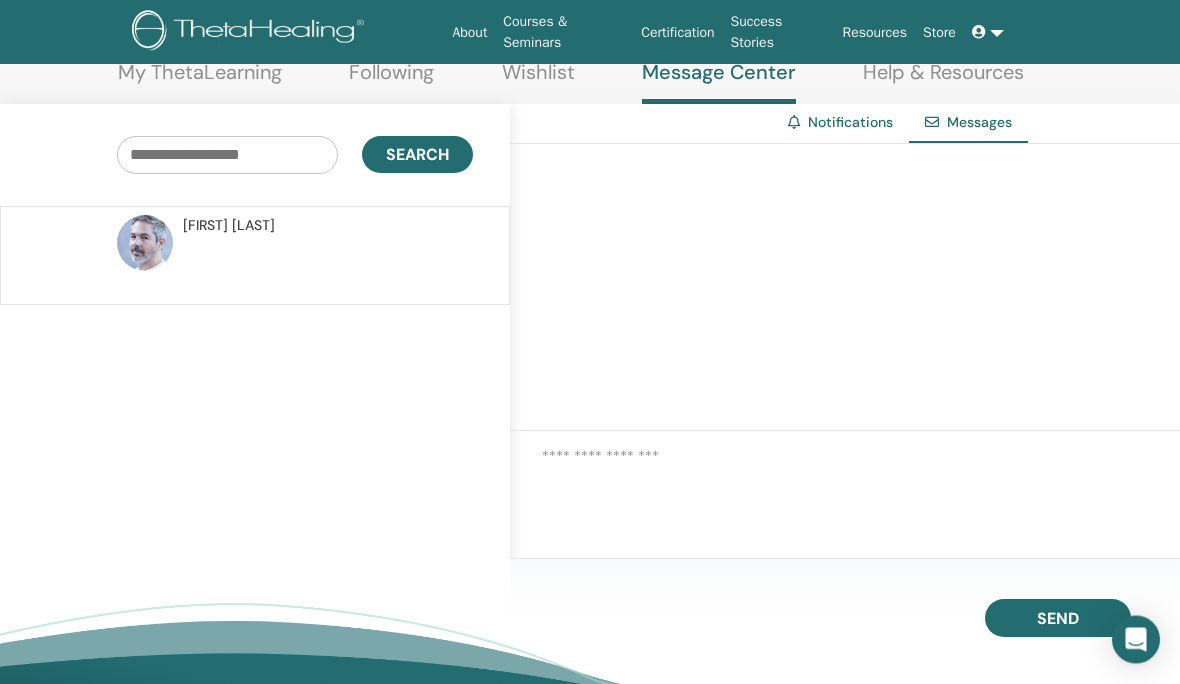 scroll, scrollTop: 0, scrollLeft: 0, axis: both 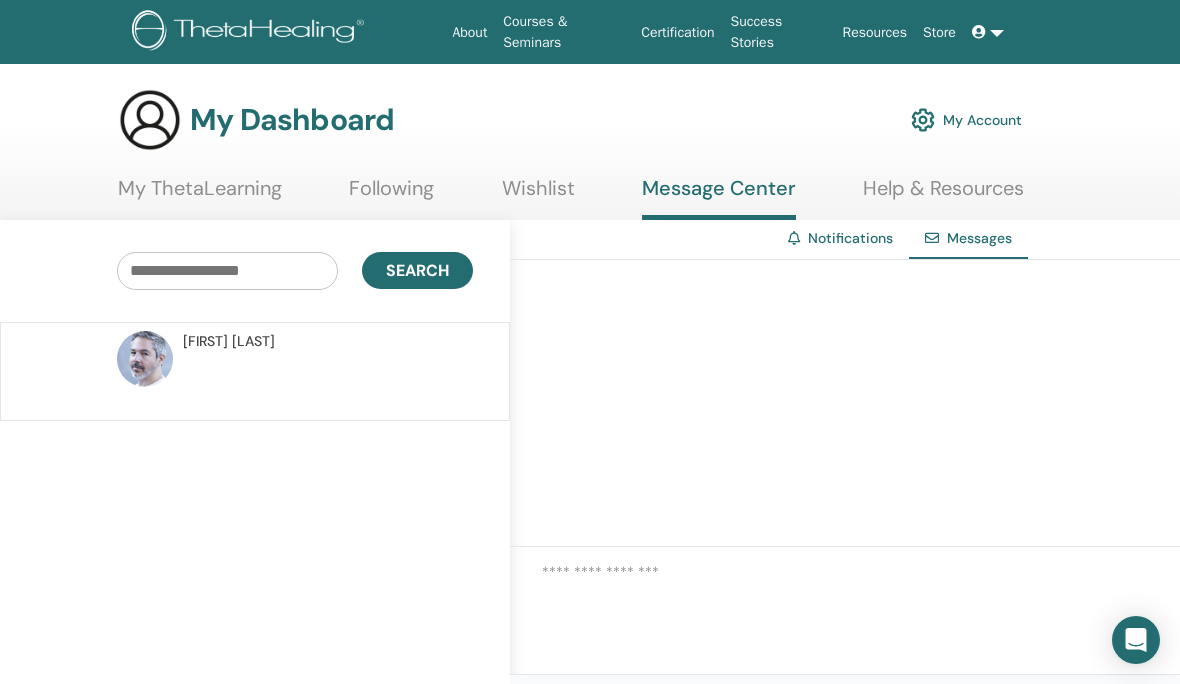 click on "My ThetaLearning" at bounding box center [200, 195] 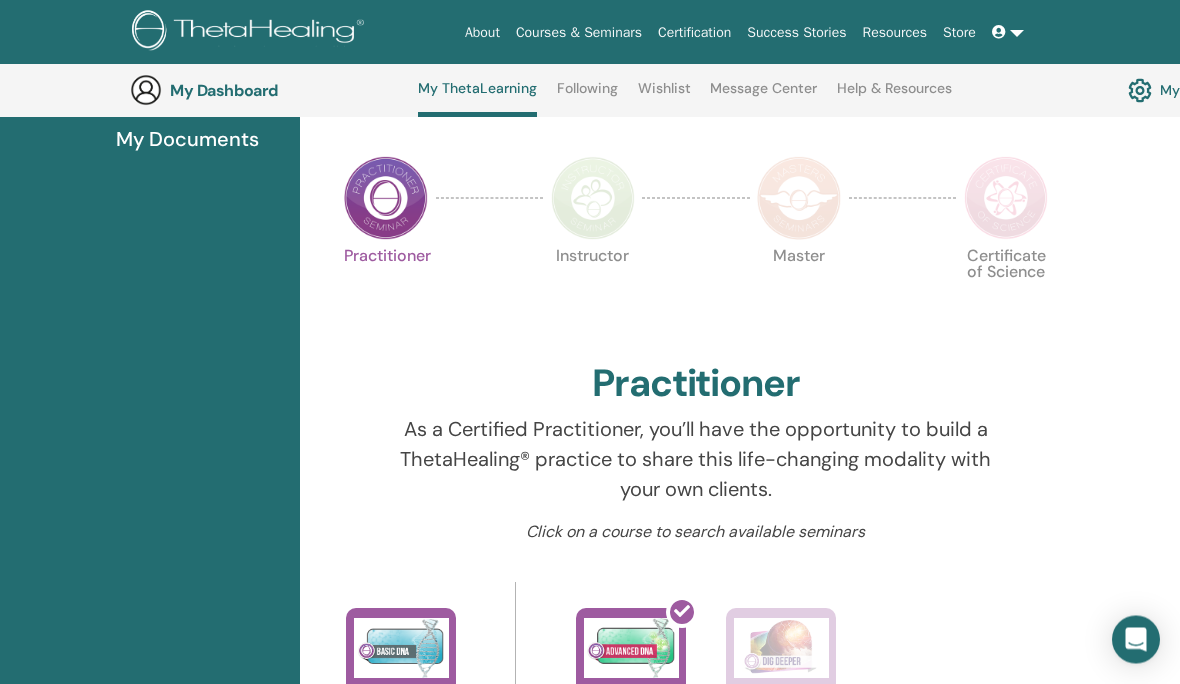 scroll, scrollTop: 411, scrollLeft: 0, axis: vertical 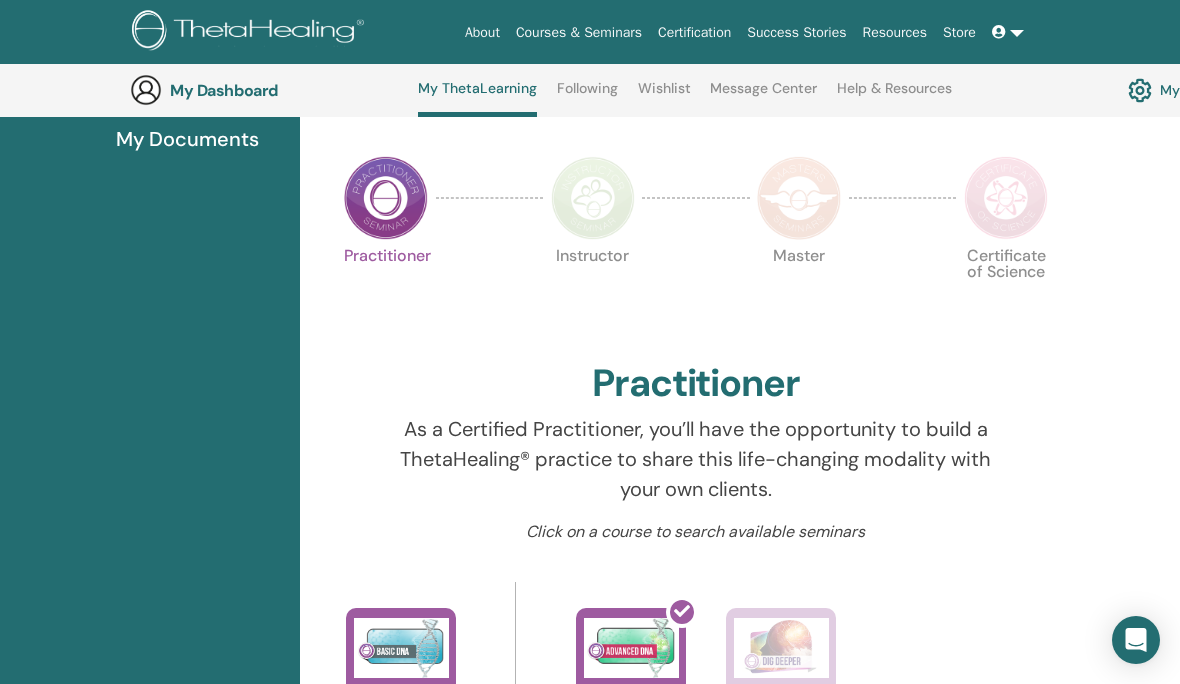 click at bounding box center (593, 198) 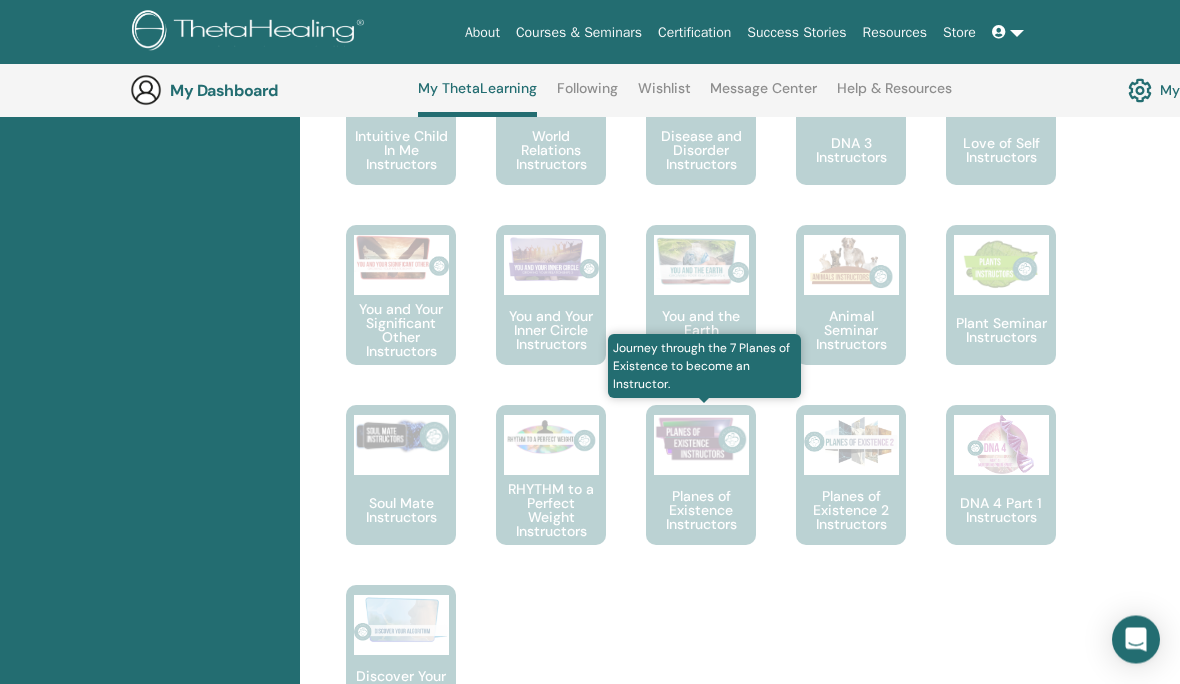 scroll, scrollTop: 1343, scrollLeft: 0, axis: vertical 